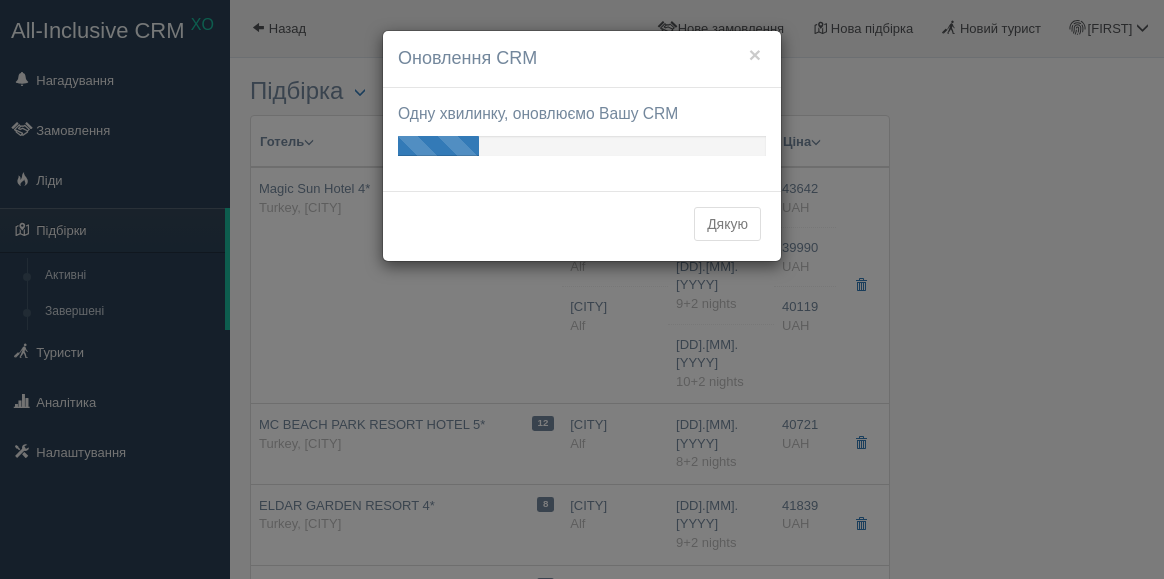 scroll, scrollTop: 0, scrollLeft: 0, axis: both 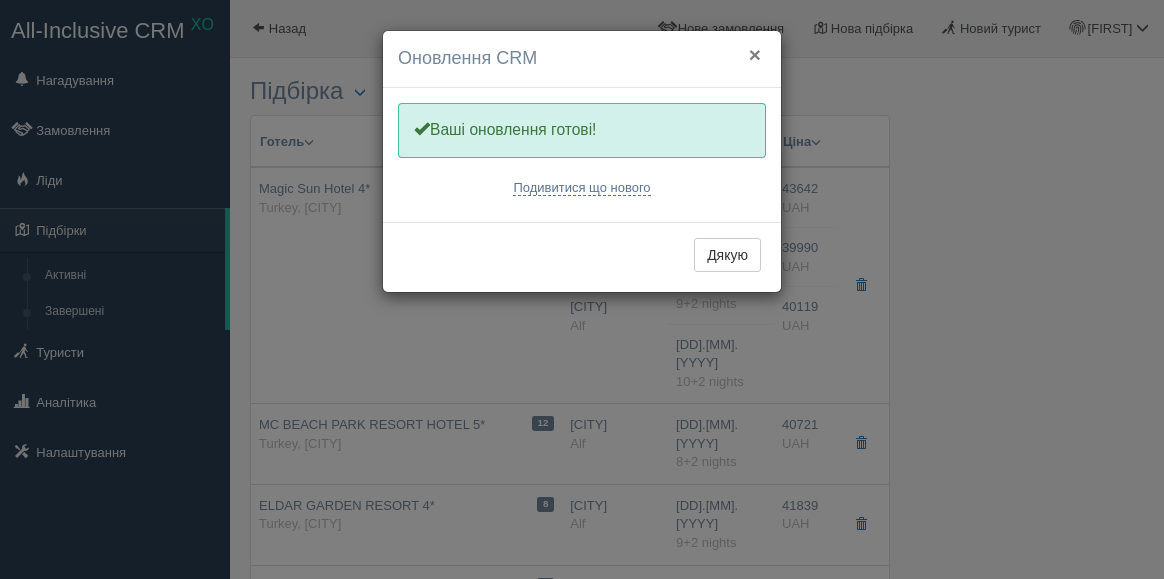 click on "×" at bounding box center [755, 54] 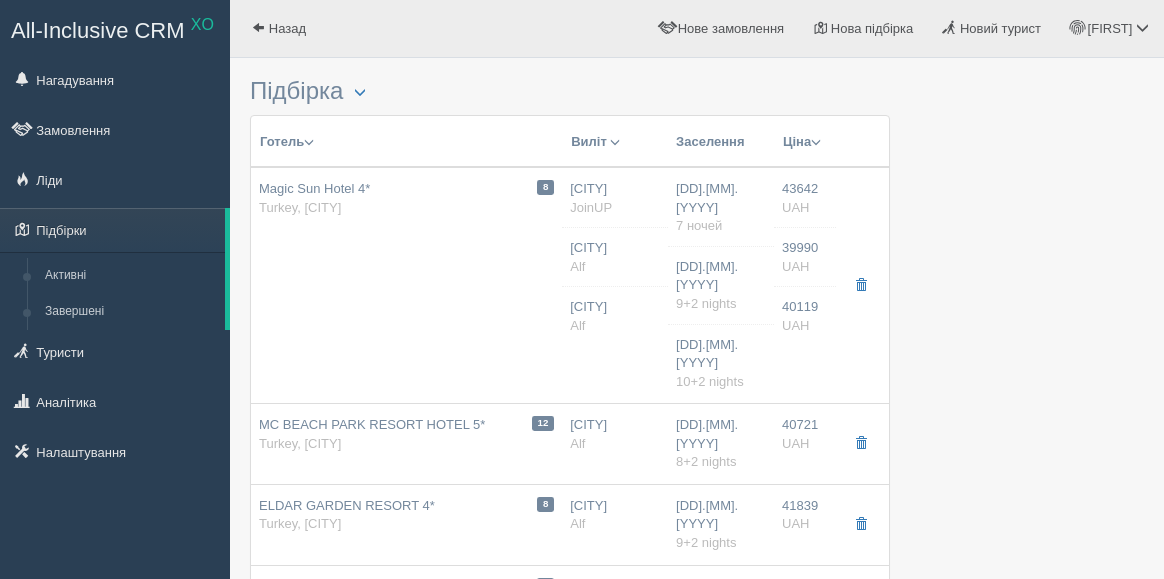 scroll, scrollTop: 0, scrollLeft: 0, axis: both 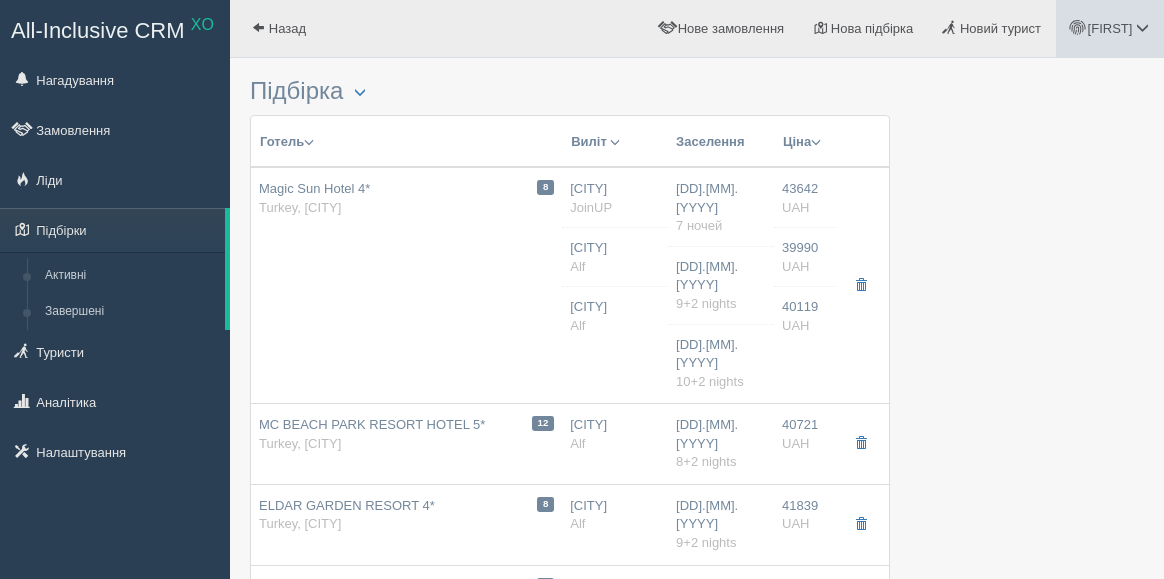click on "[FIRST]" at bounding box center [1110, 28] 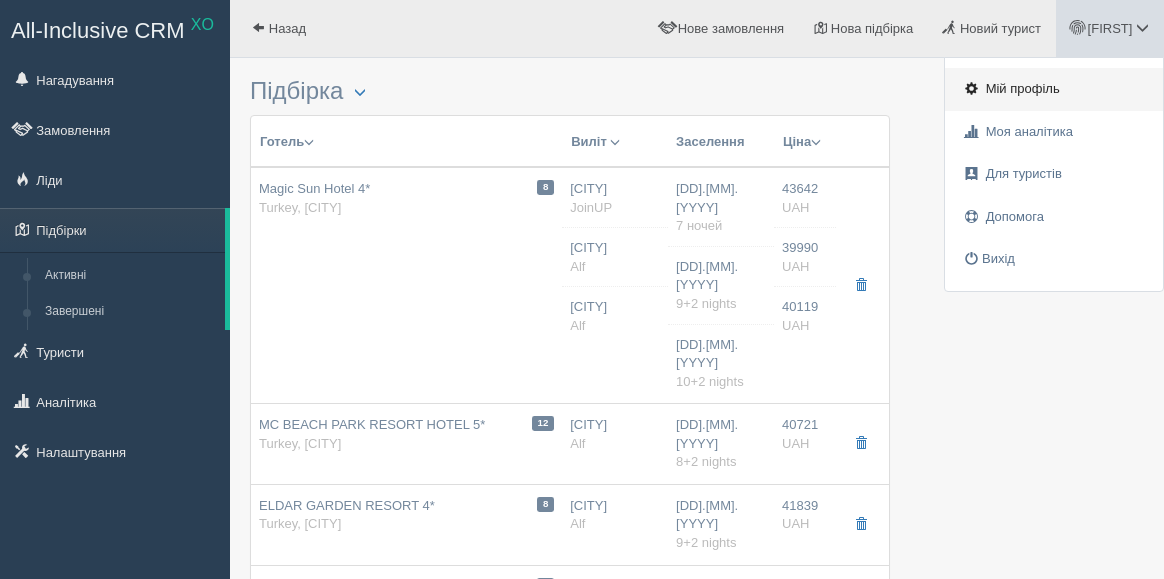 click on "Мій профіль" at bounding box center (1054, 89) 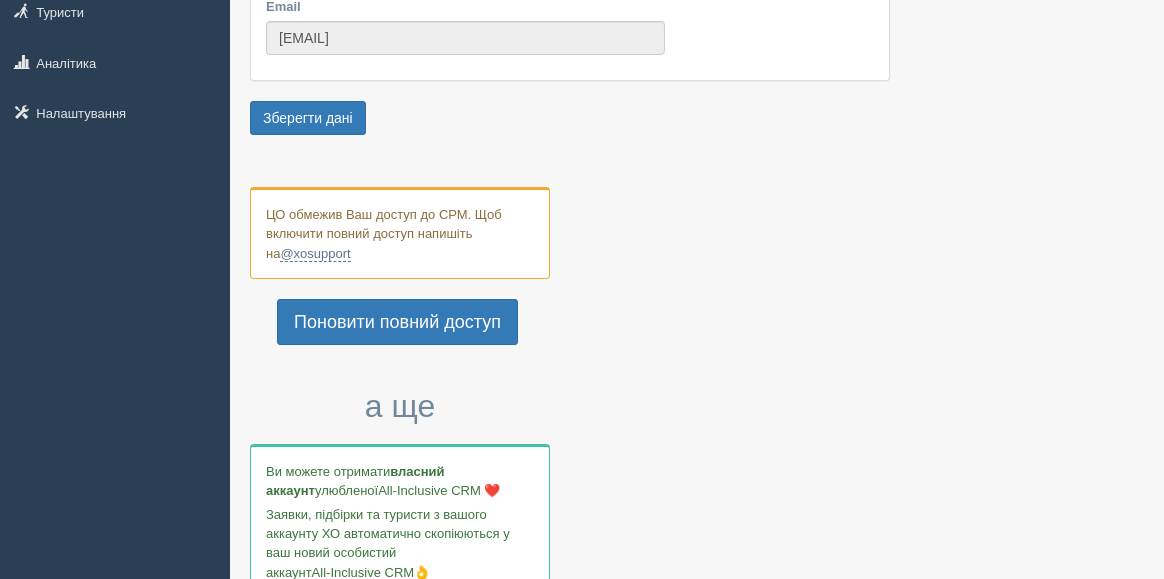 scroll, scrollTop: 0, scrollLeft: 0, axis: both 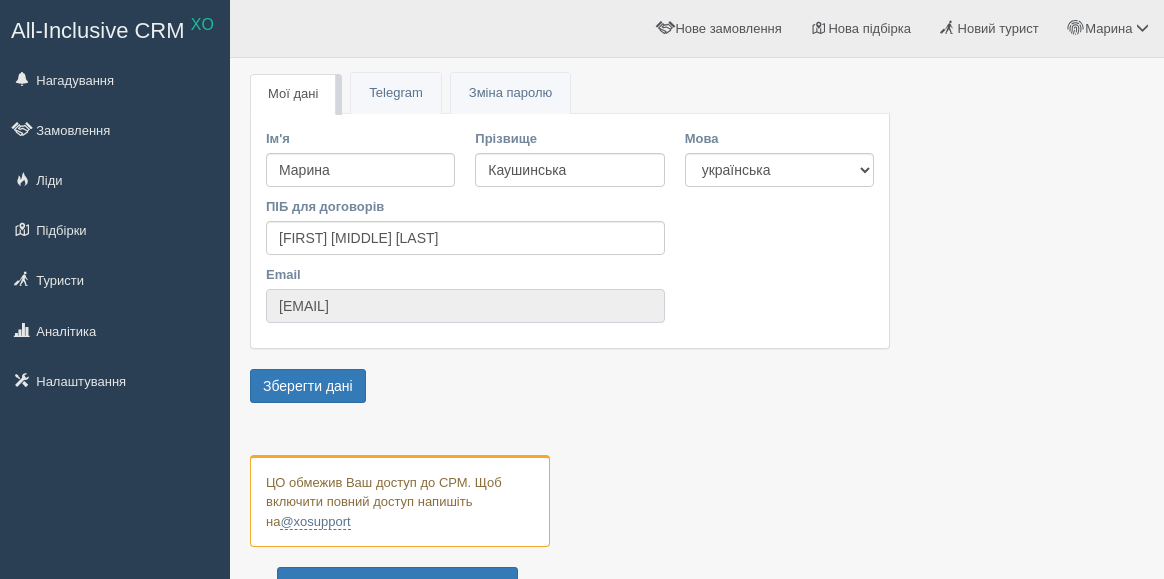 click on "[EMAIL]" at bounding box center [465, 306] 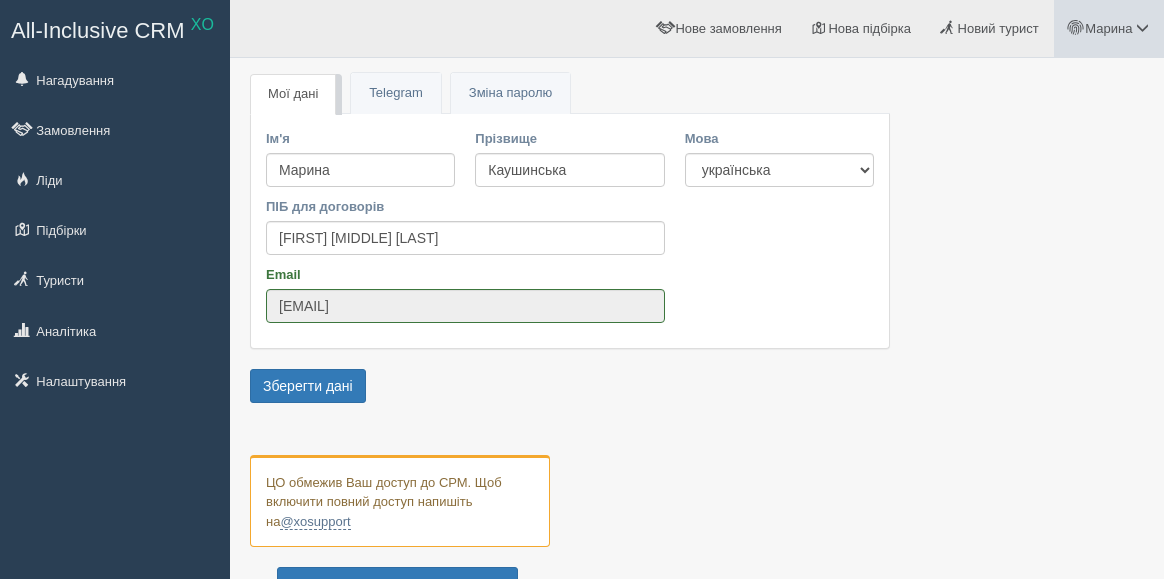 click on "Марина" at bounding box center [1108, 28] 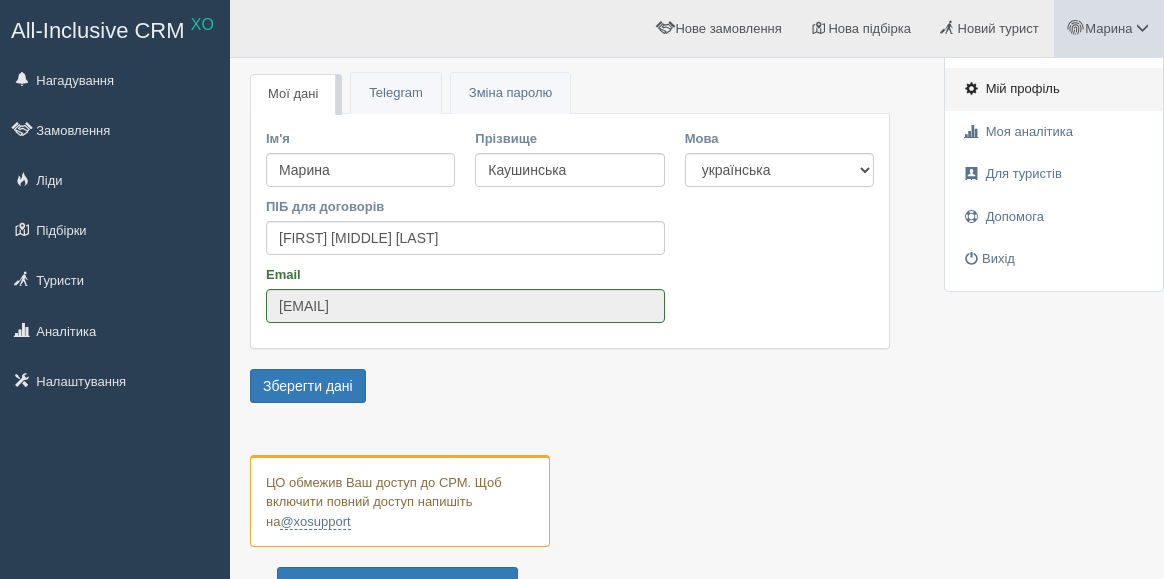 click on "Мій профіль" at bounding box center [1023, 88] 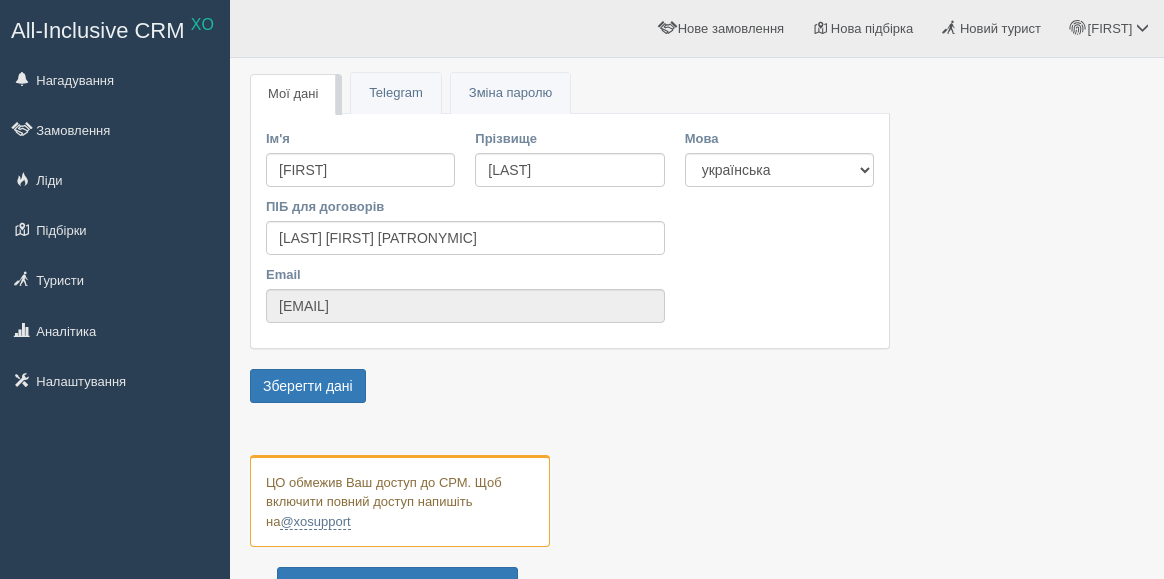 scroll, scrollTop: 0, scrollLeft: 0, axis: both 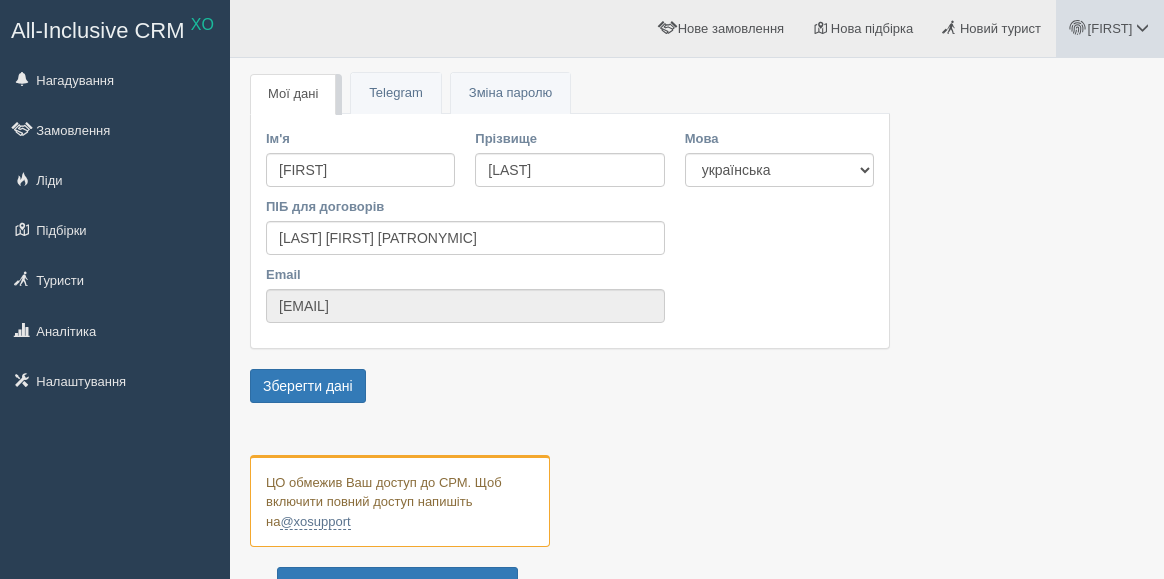 click on "[FIRST]" at bounding box center (1110, 28) 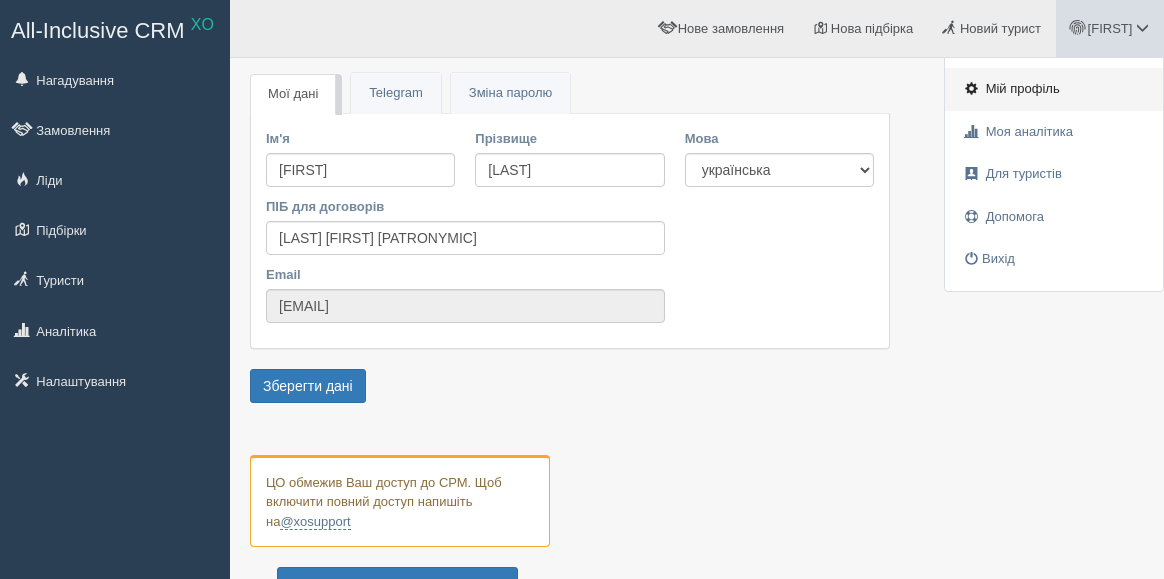 click on "Мій профіль" at bounding box center [1023, 88] 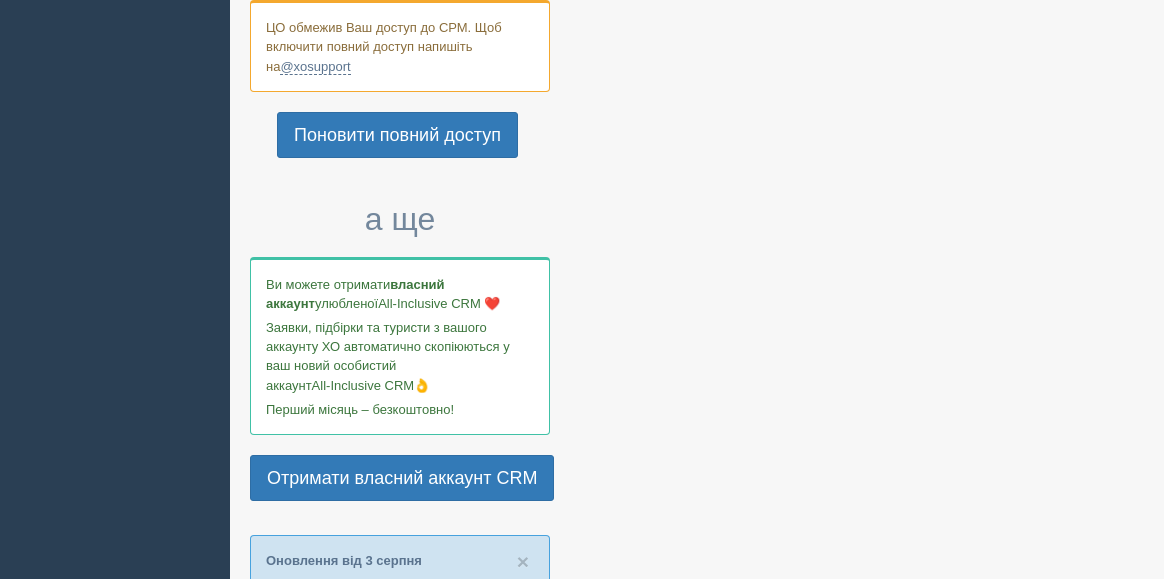 scroll, scrollTop: 0, scrollLeft: 0, axis: both 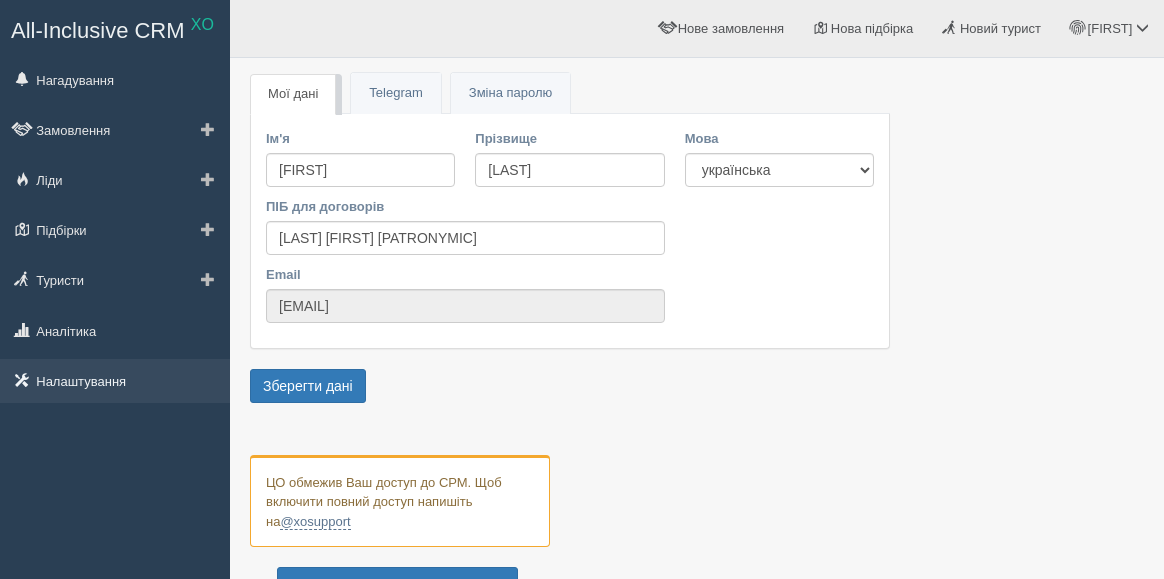 click on "Налаштування" at bounding box center [115, 381] 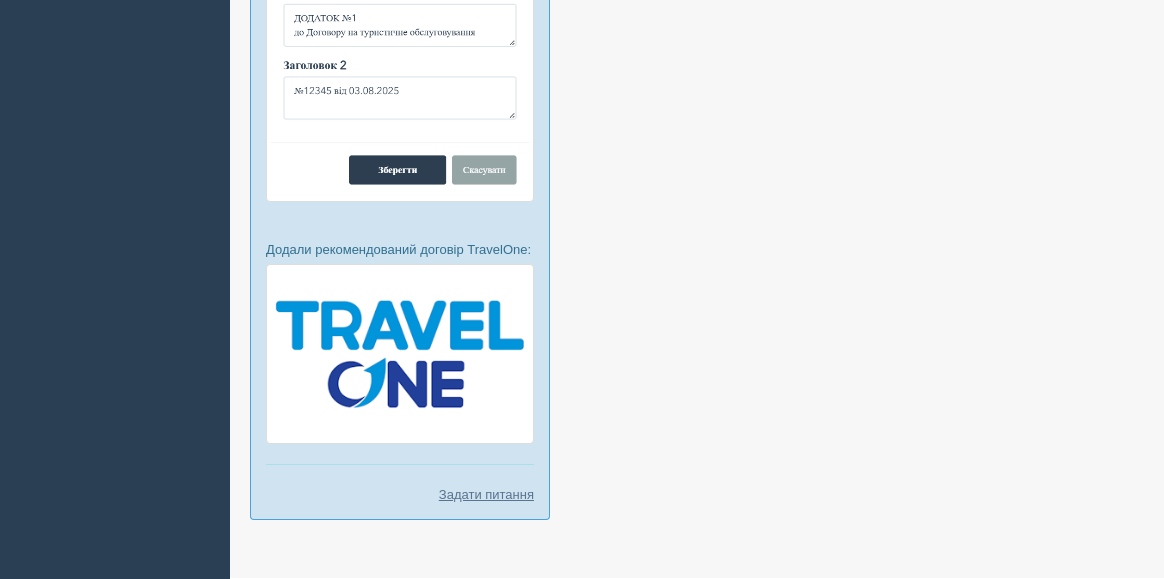 scroll, scrollTop: 2458, scrollLeft: 0, axis: vertical 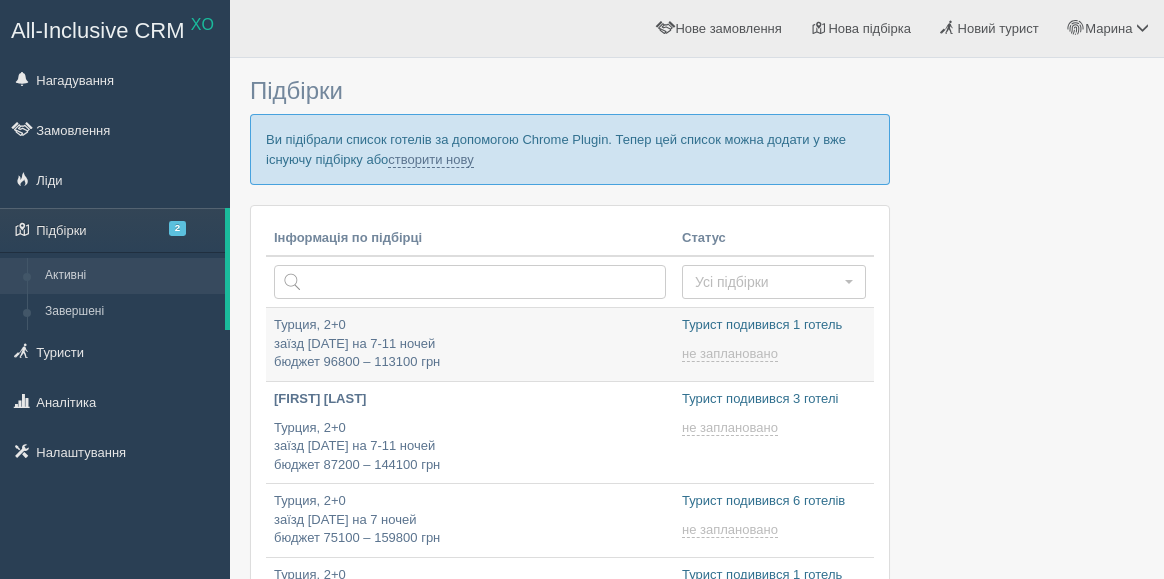 type on "[DATE] [TIME]" 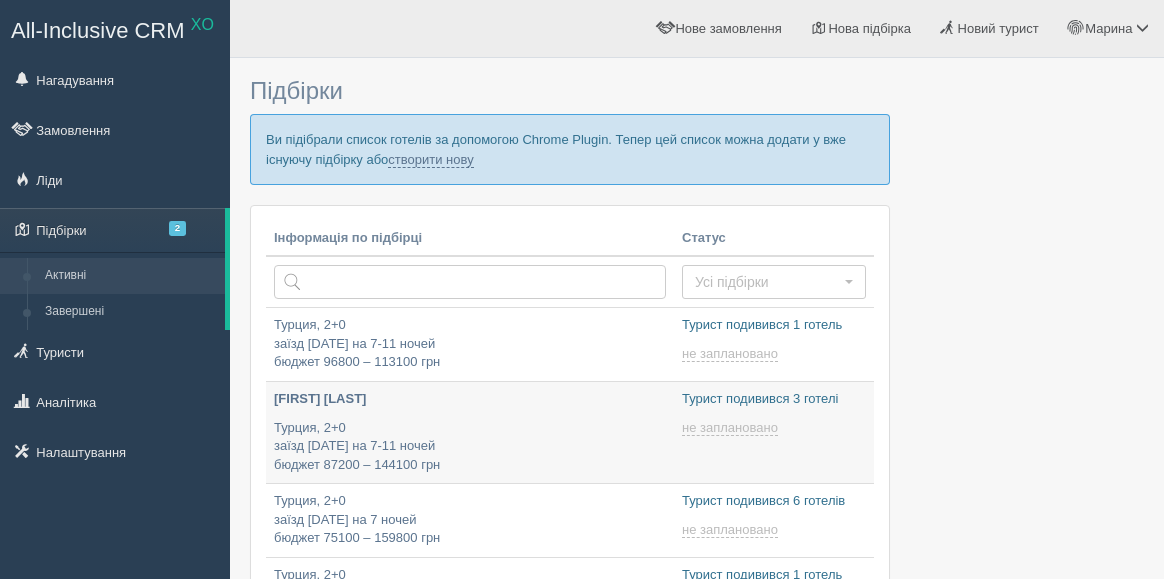 type on "[DATE] [TIME]" 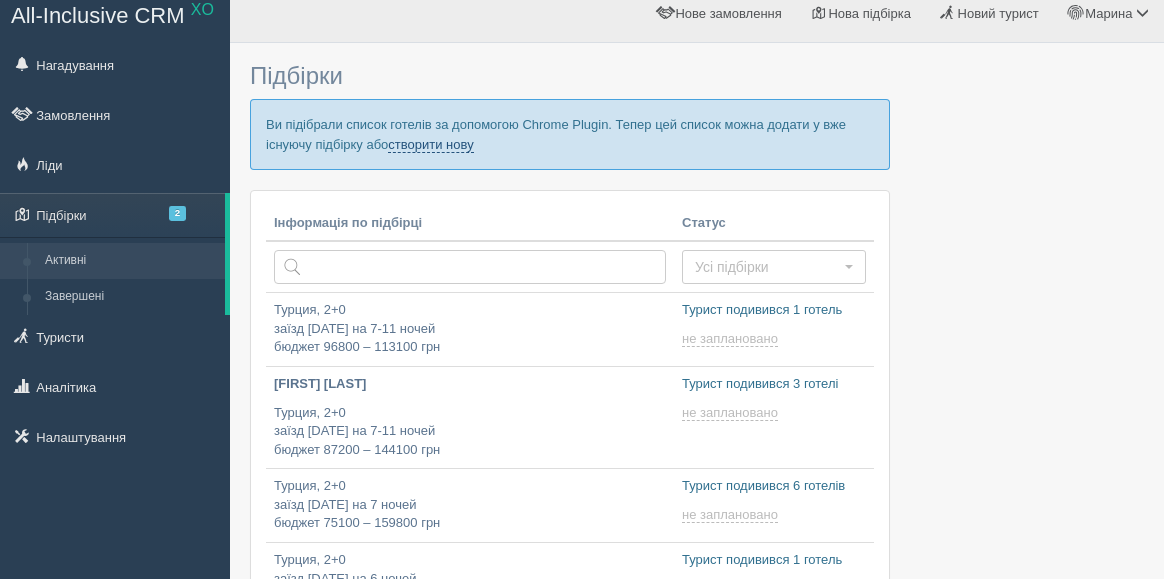 click on "створити нову" at bounding box center [430, 145] 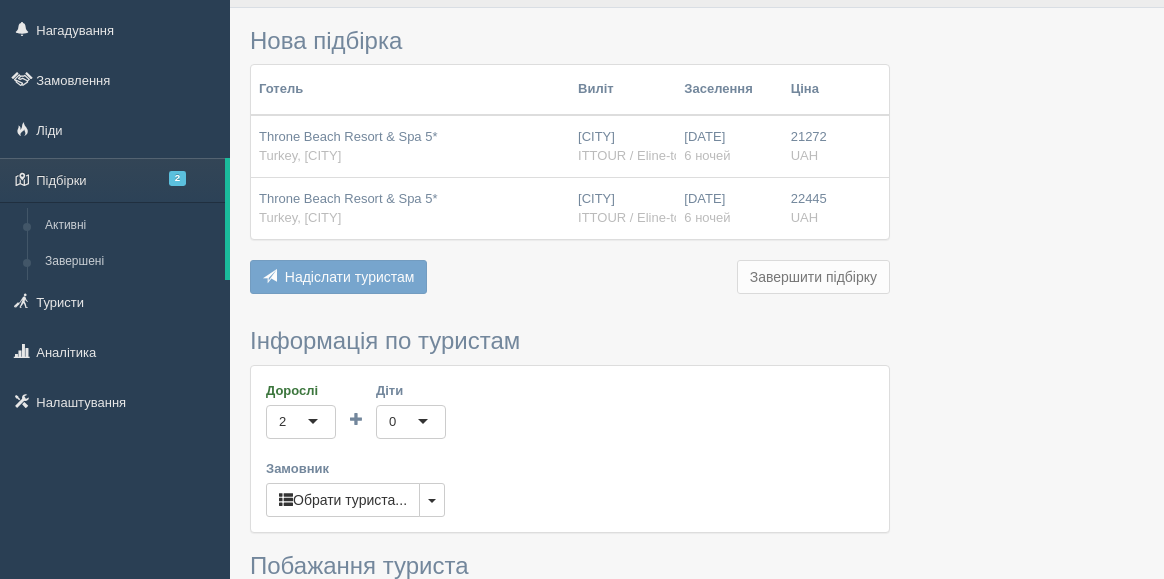 scroll, scrollTop: 52, scrollLeft: 0, axis: vertical 